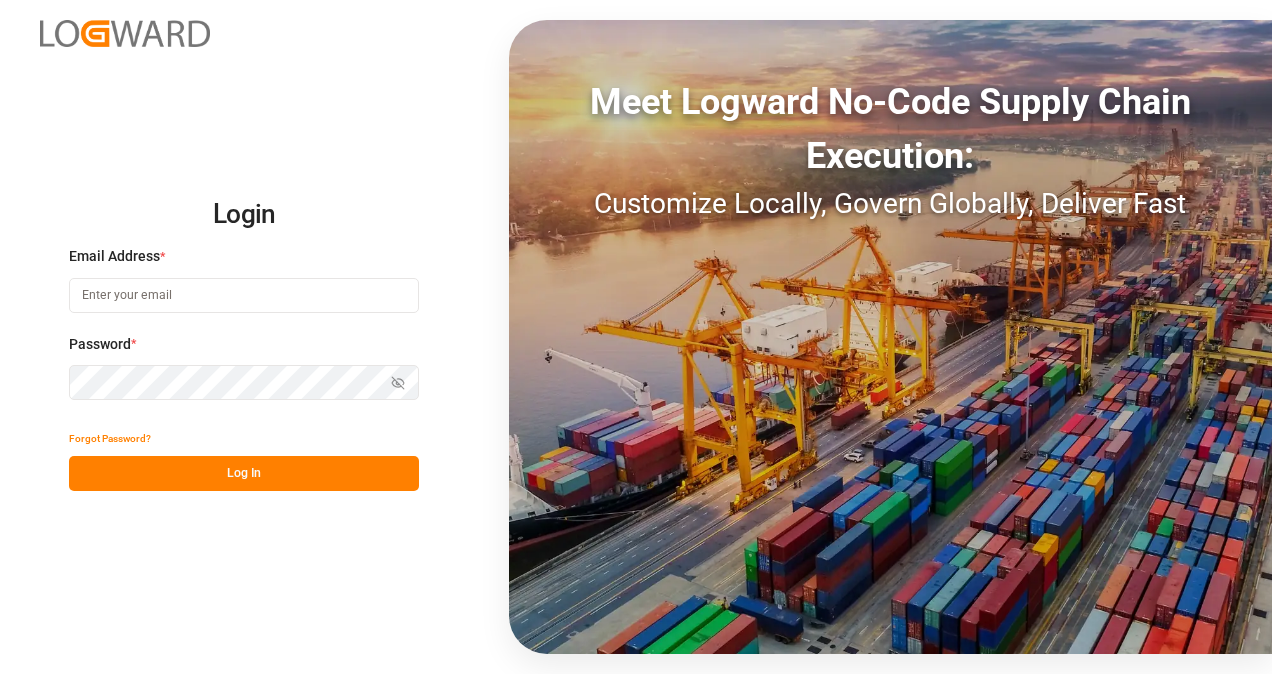 scroll, scrollTop: 0, scrollLeft: 0, axis: both 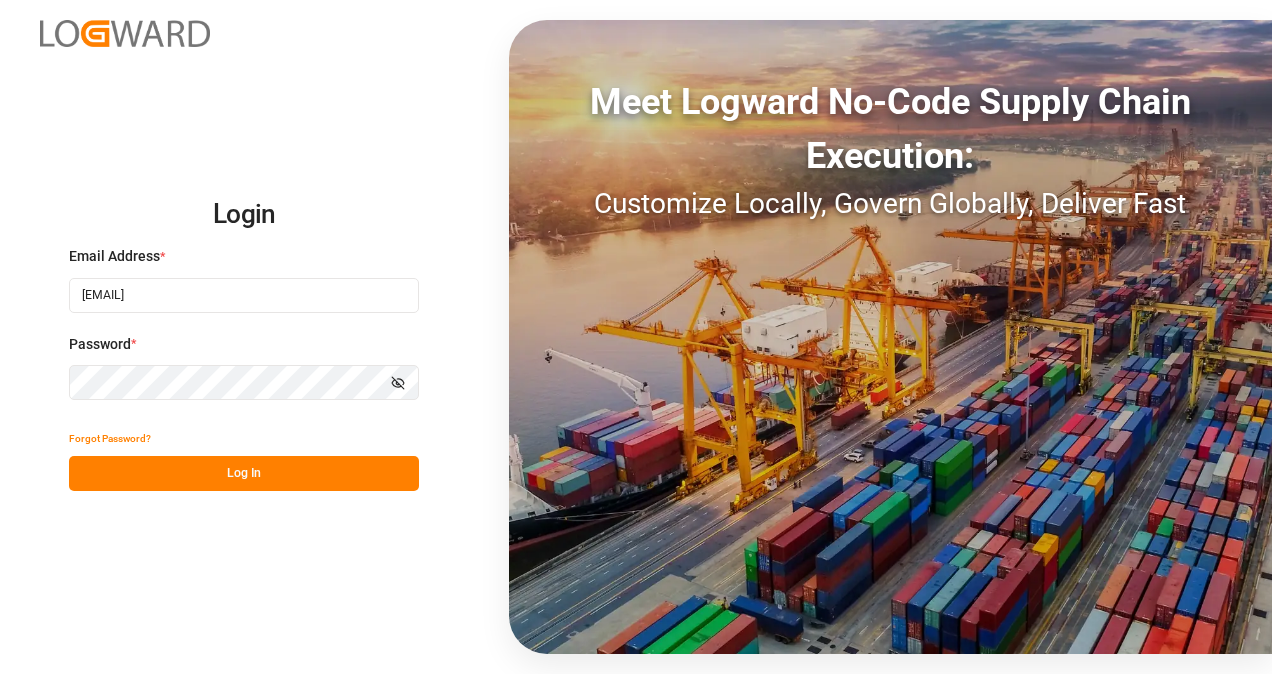 click on "Log In" at bounding box center [244, 473] 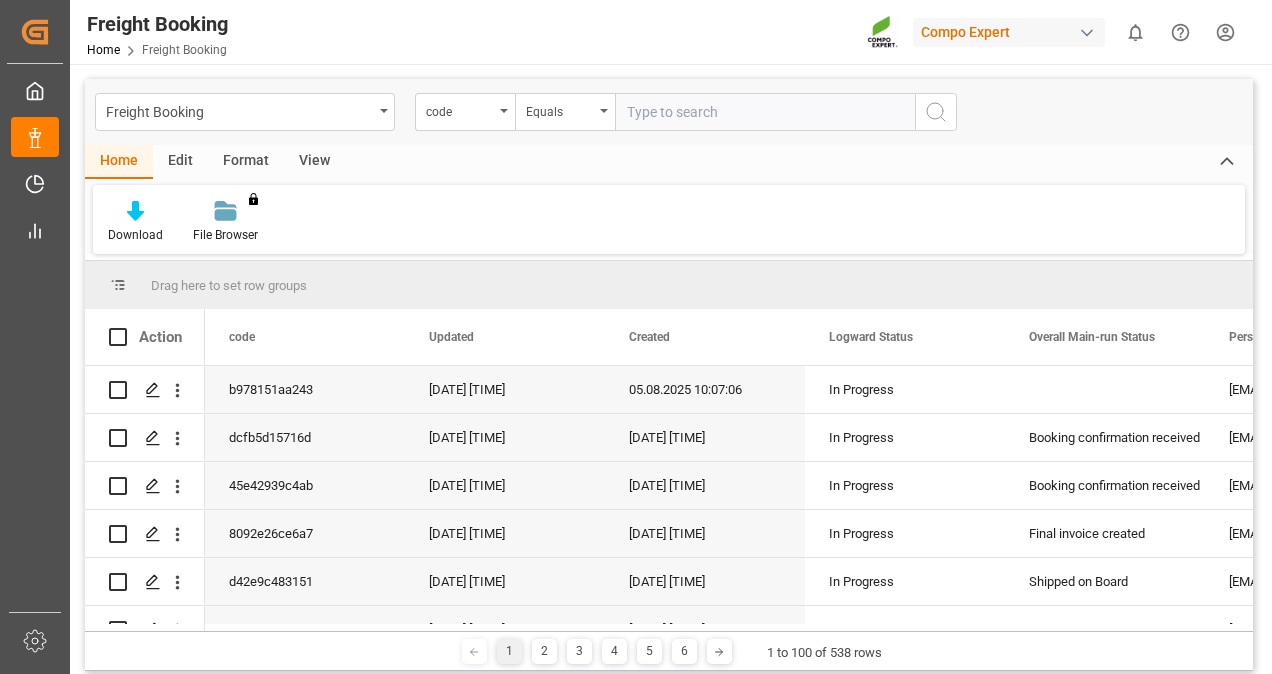 click on "View" at bounding box center [314, 162] 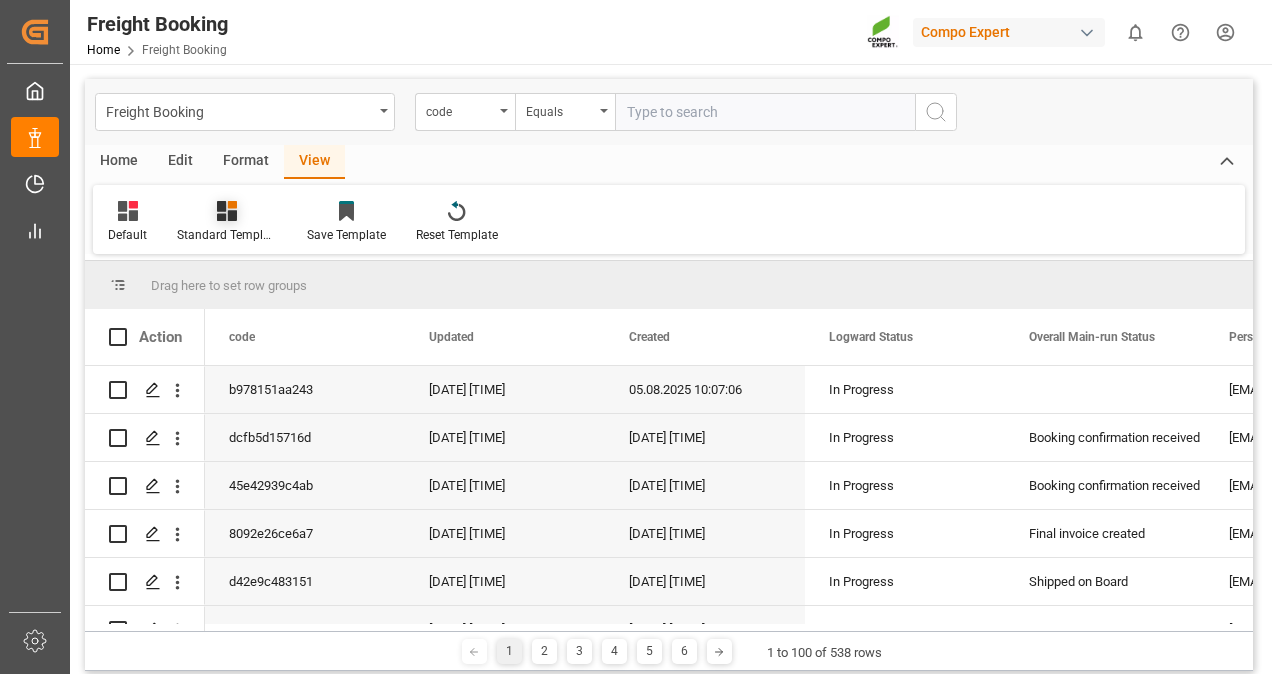 click at bounding box center (227, 210) 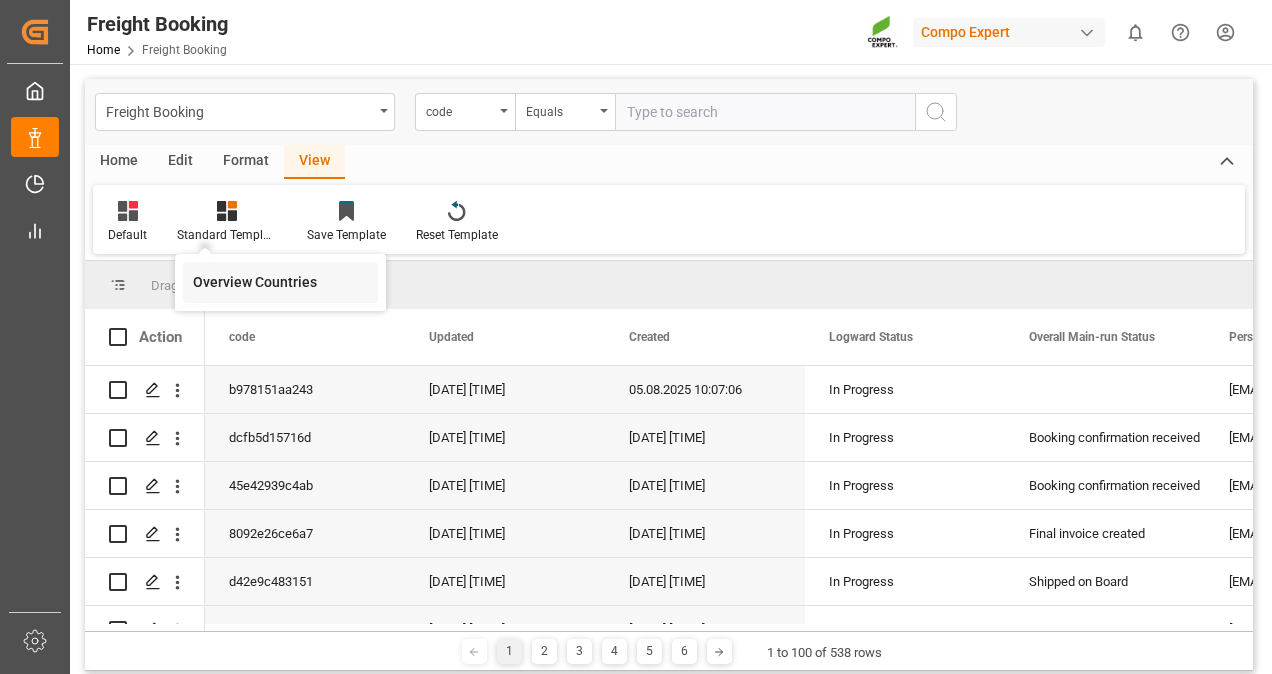 click on "Overview Countries" at bounding box center (280, 282) 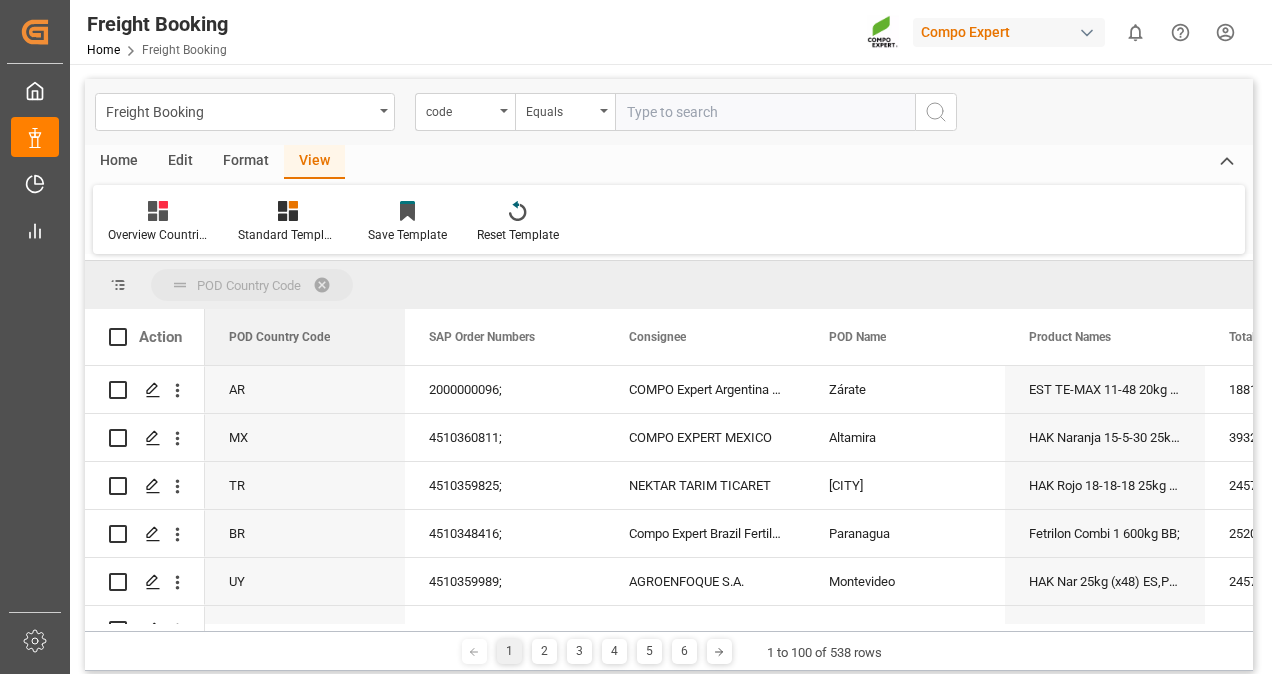 drag, startPoint x: 268, startPoint y: 302, endPoint x: 267, endPoint y: 282, distance: 20.024984 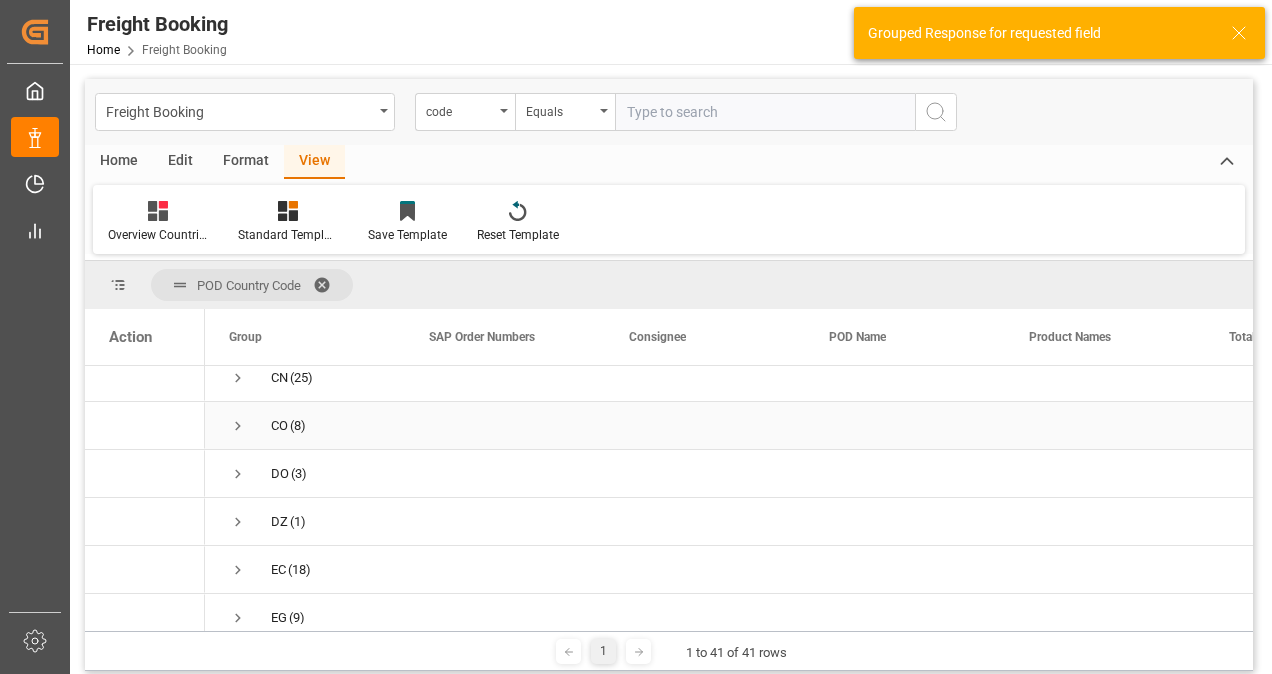 scroll, scrollTop: 500, scrollLeft: 0, axis: vertical 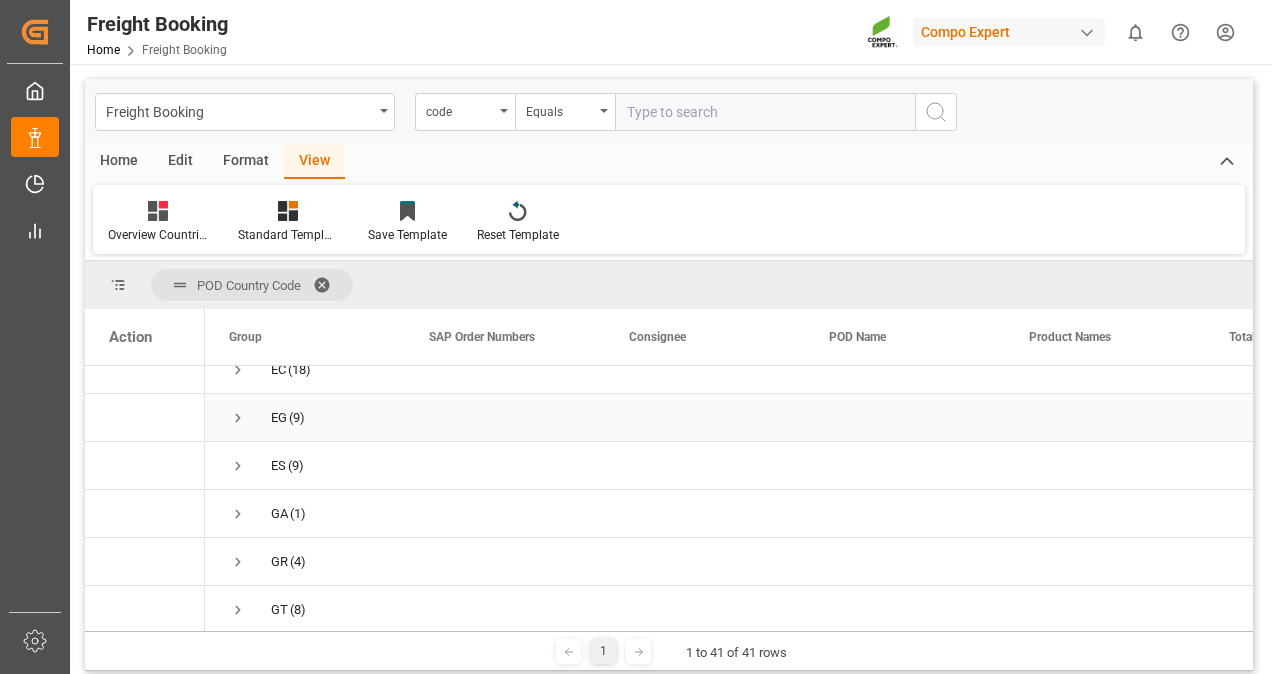 click at bounding box center (238, 418) 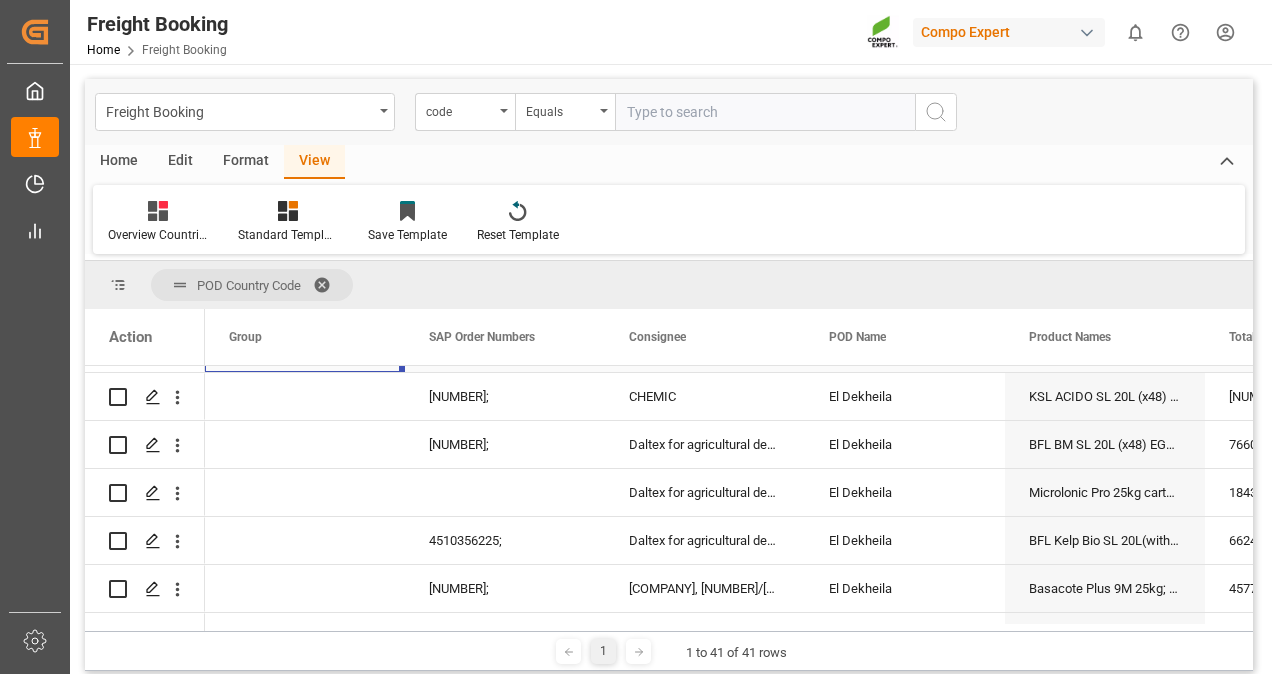 scroll, scrollTop: 600, scrollLeft: 0, axis: vertical 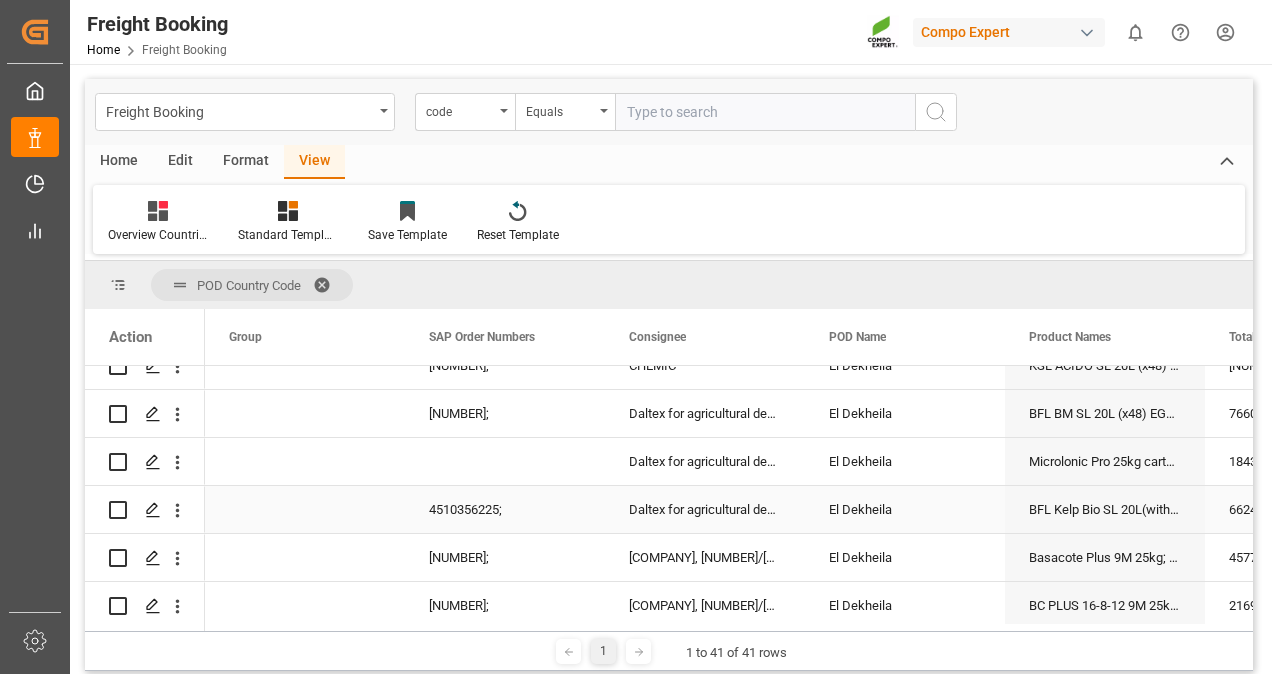 click on "4510356225;" at bounding box center (505, 509) 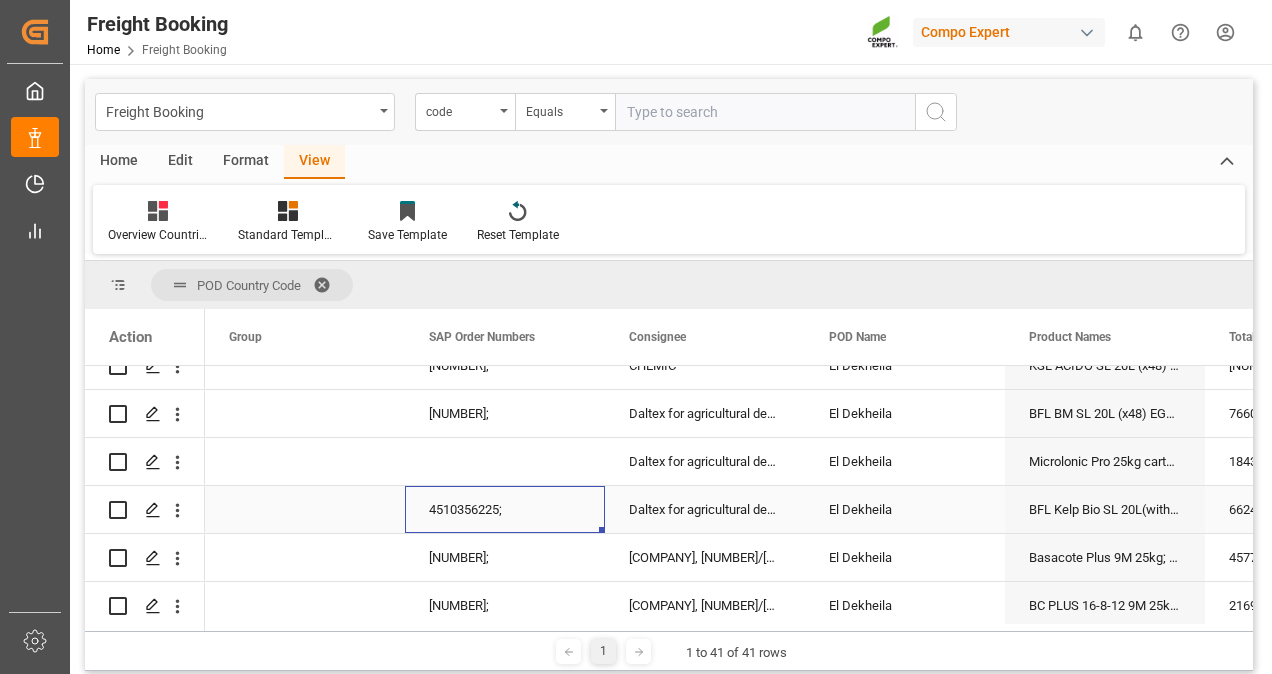 click at bounding box center [118, 510] 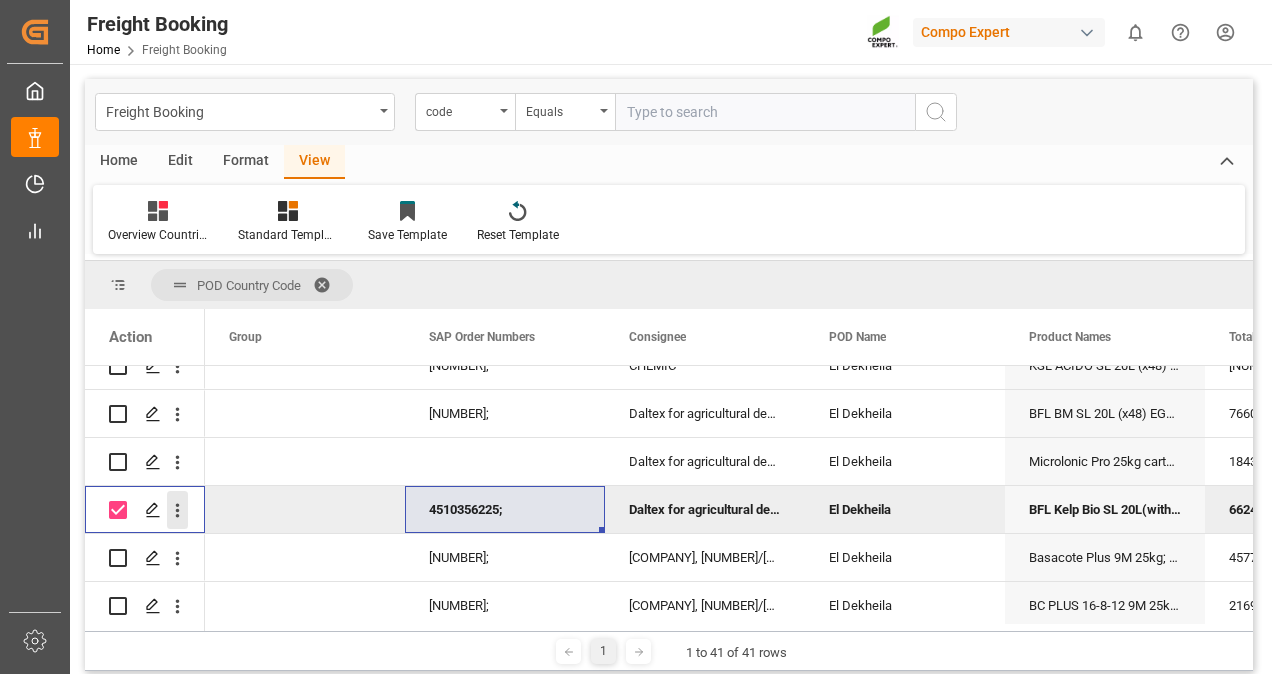 click 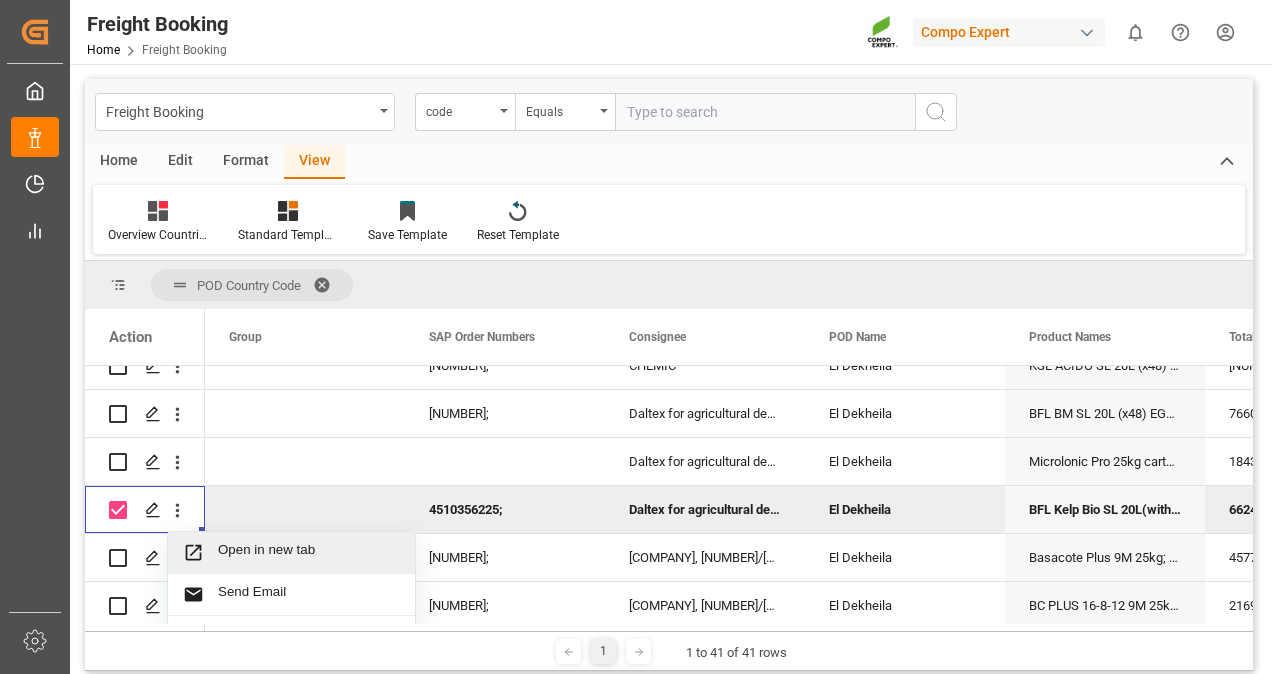 click on "Open in new tab" at bounding box center (309, 552) 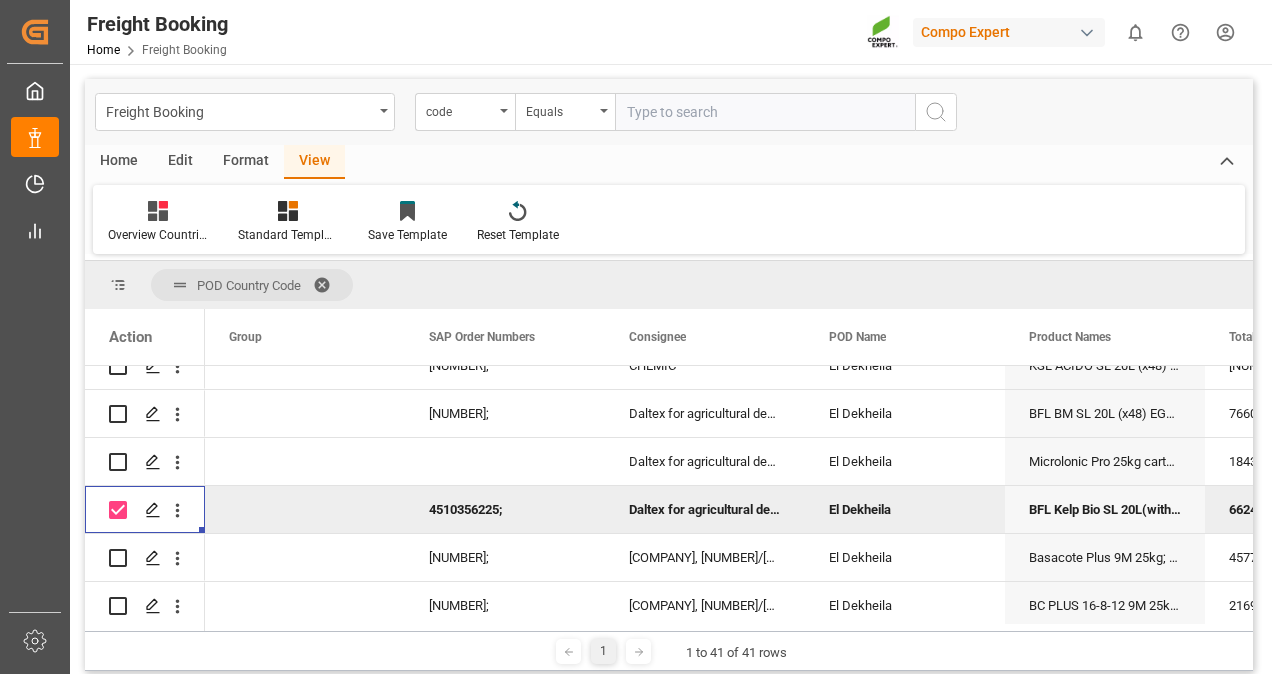 click on "Created by potrace 1.15, written by Peter Selinger 2001-2017 Created by potrace 1.15, written by Peter Selinger 2001-2017 My Cockpit My Cockpit Data Management Data Management Timeslot Management Timeslot Management My Reports My Reports Sidebar Settings Back to main menu Freight Booking Home Freight Booking Compo Expert 0 Notifications Only show unread All Watching Mark all categories read No notifications Freight Booking code Equals Home Edit Format View Overview Countries Standard Templates Save Template Reset Template
POD Country Code
Drag here to set column labels
Action
Group (110)" at bounding box center [636, 337] 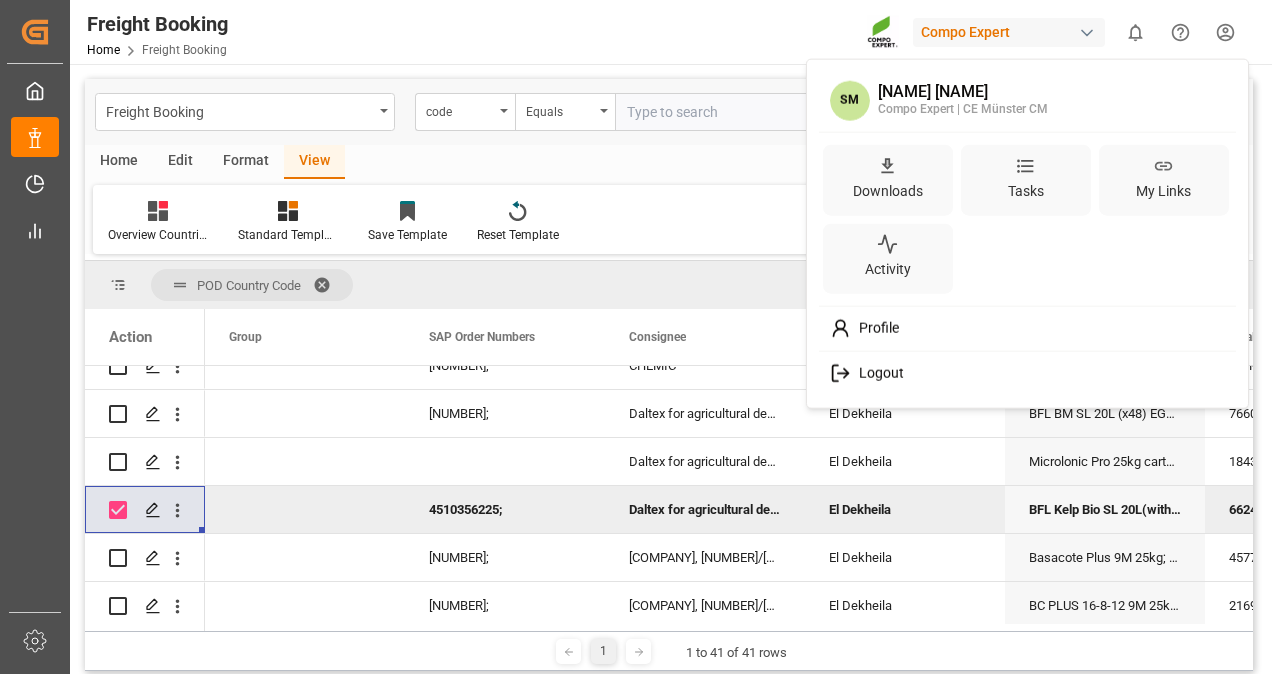 click on "Logout" at bounding box center (877, 374) 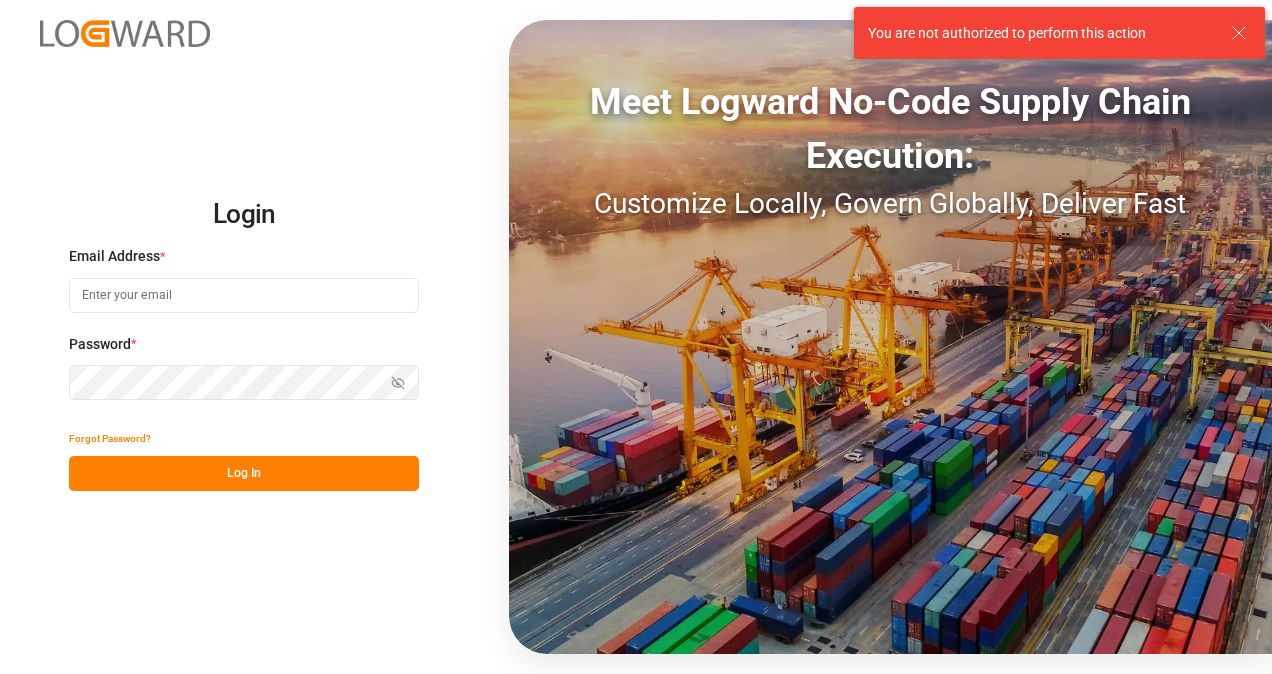 click 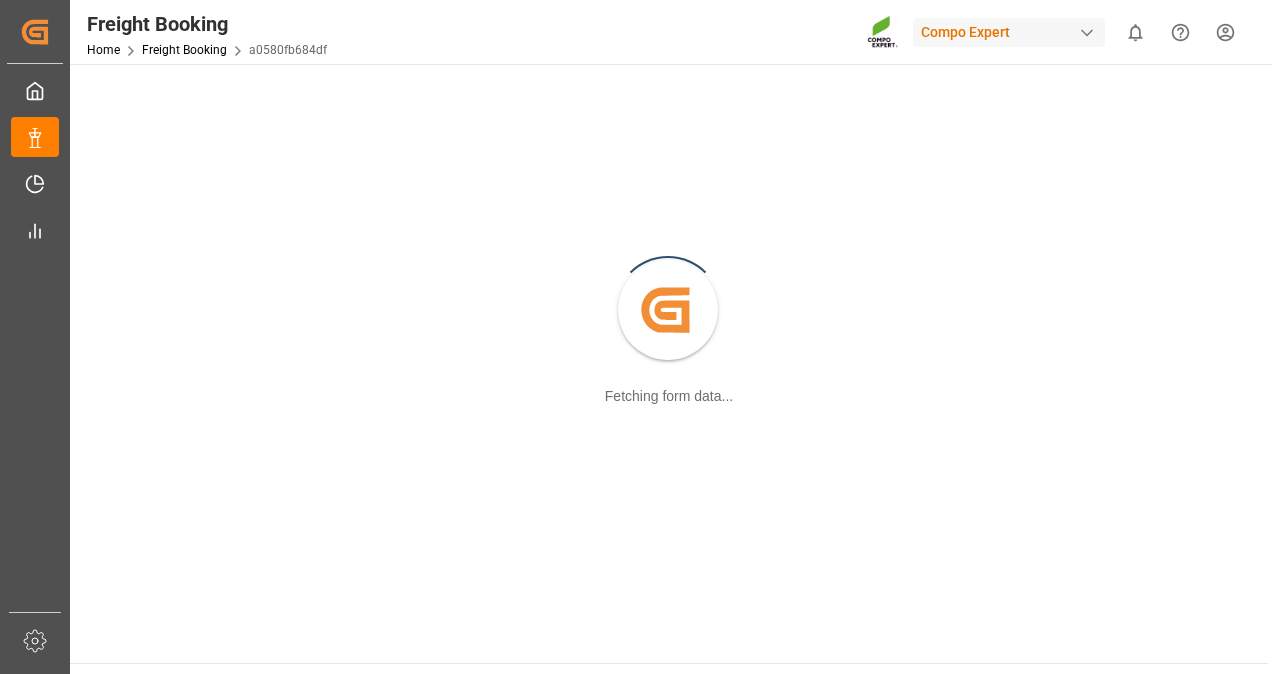 scroll, scrollTop: 0, scrollLeft: 0, axis: both 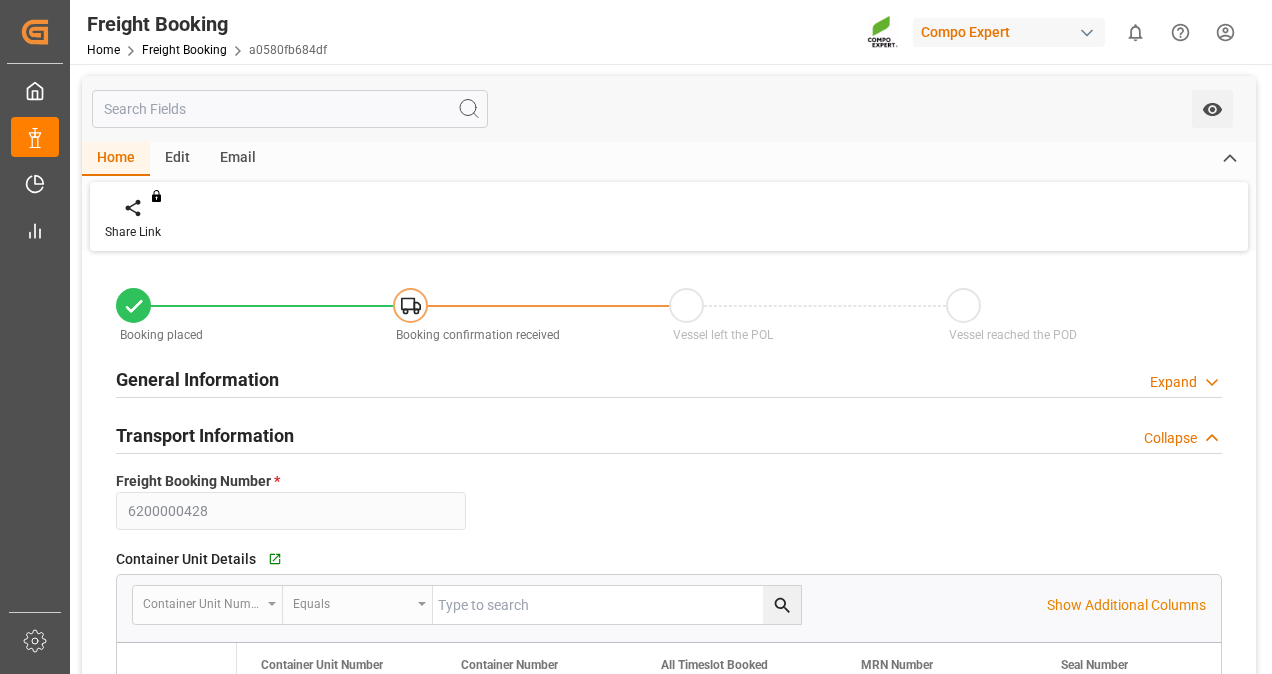 type on "EGEDK" 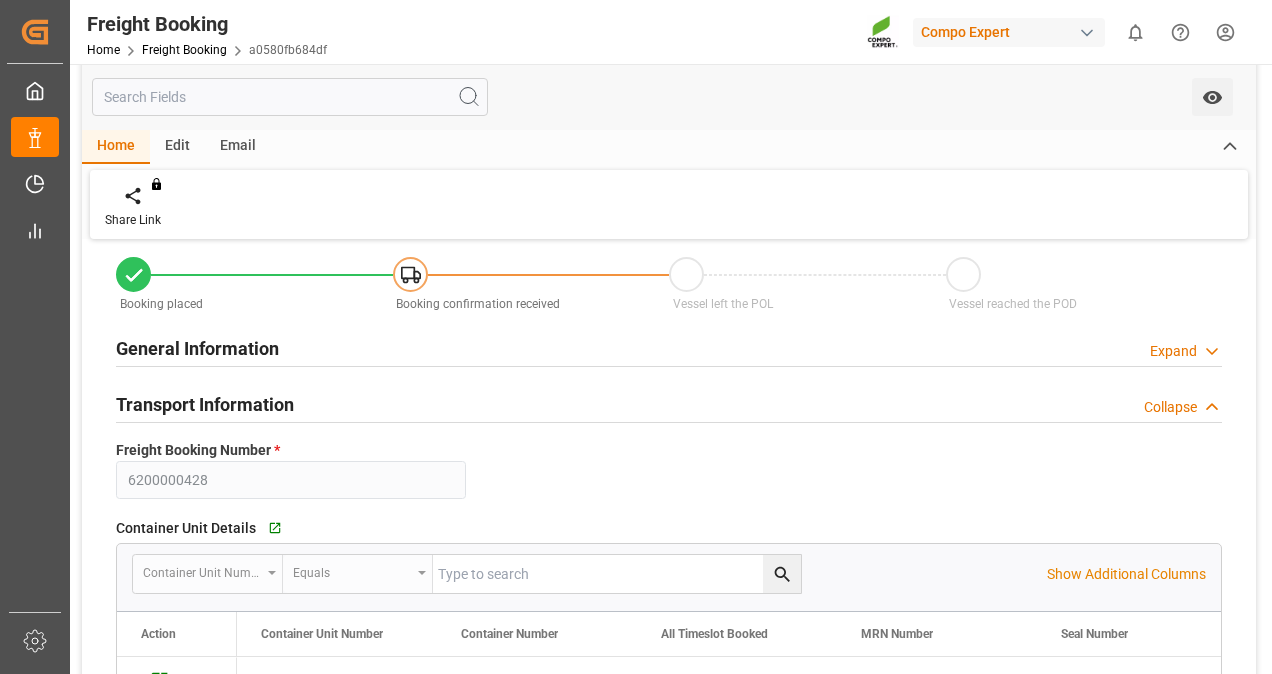 scroll, scrollTop: 0, scrollLeft: 0, axis: both 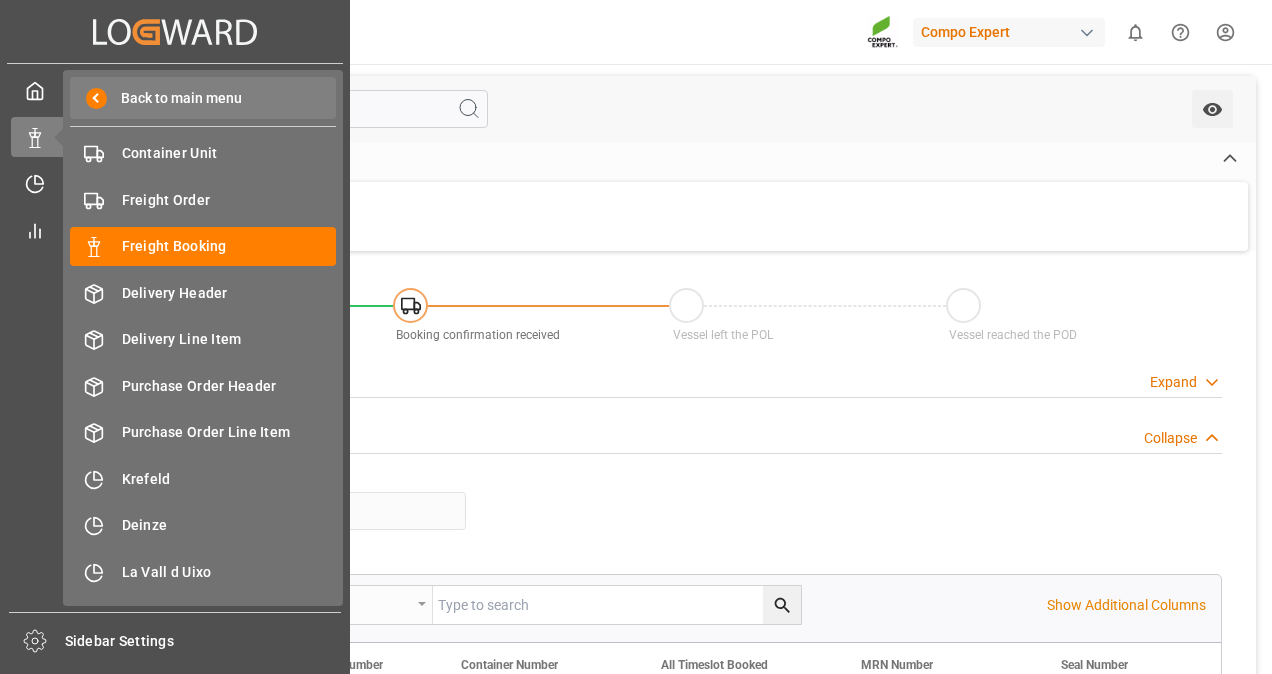 click at bounding box center [96, 98] 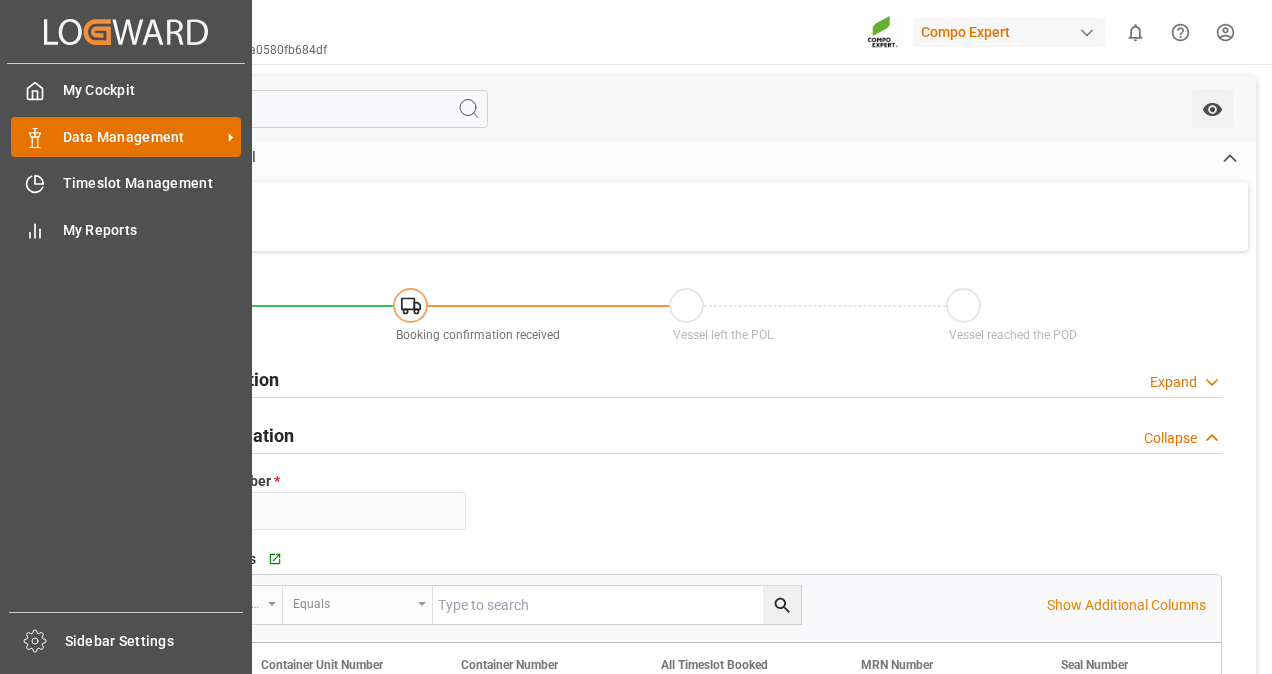 click on "Data Management" at bounding box center (142, 137) 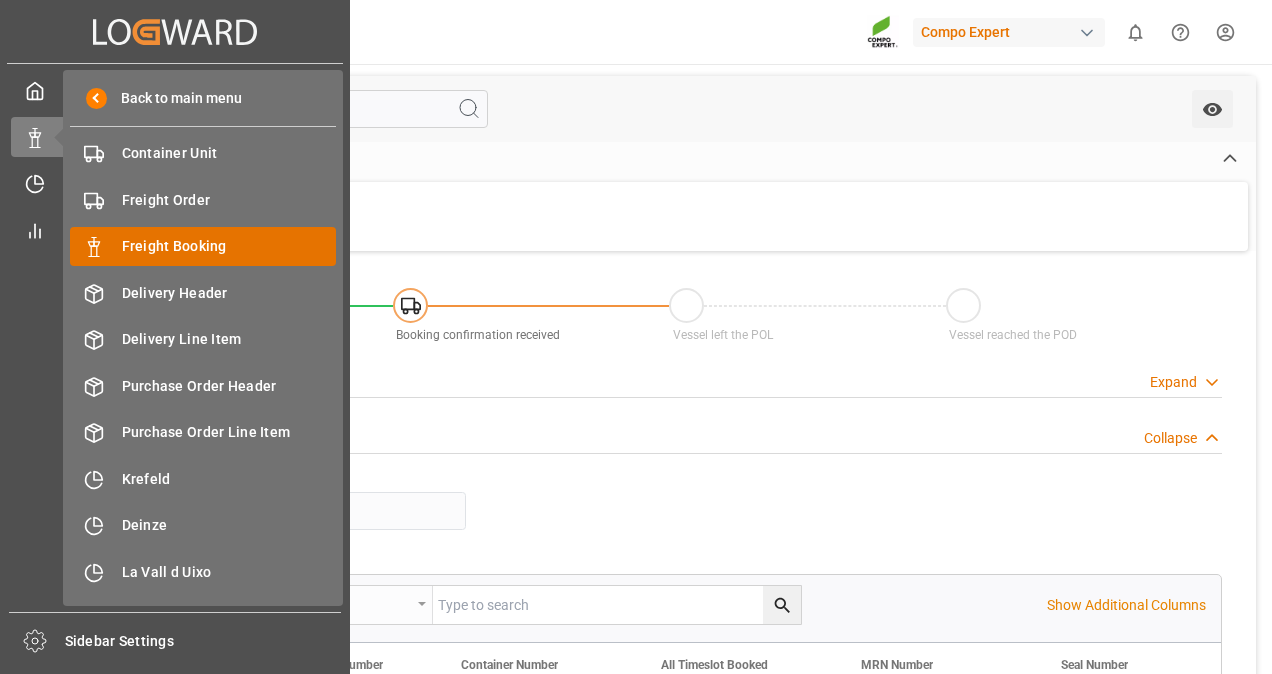 click on "Freight Booking" at bounding box center [229, 246] 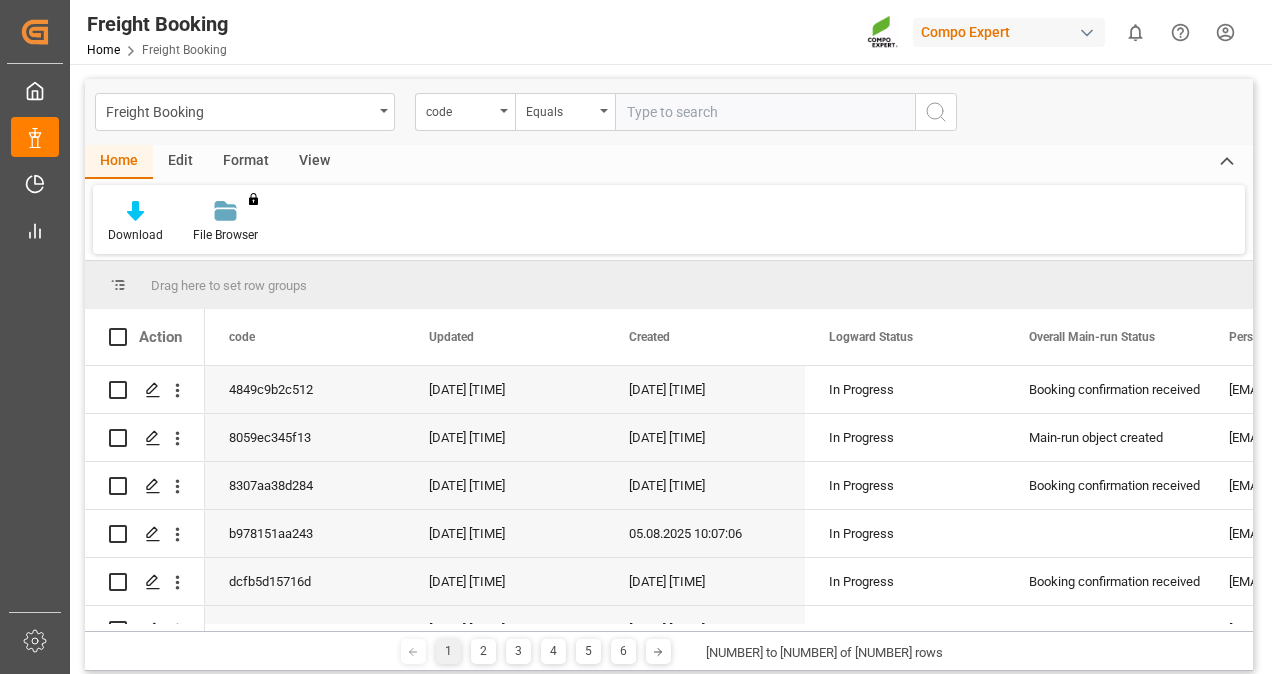 click on "View" at bounding box center (314, 162) 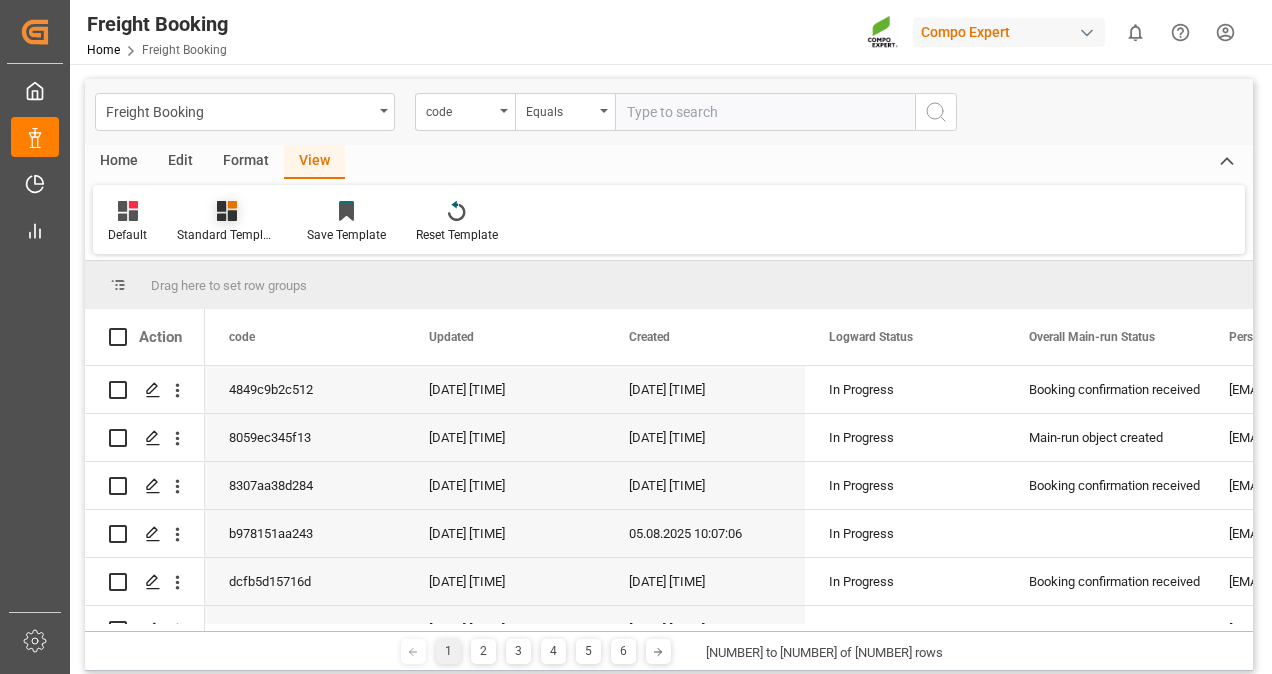 click 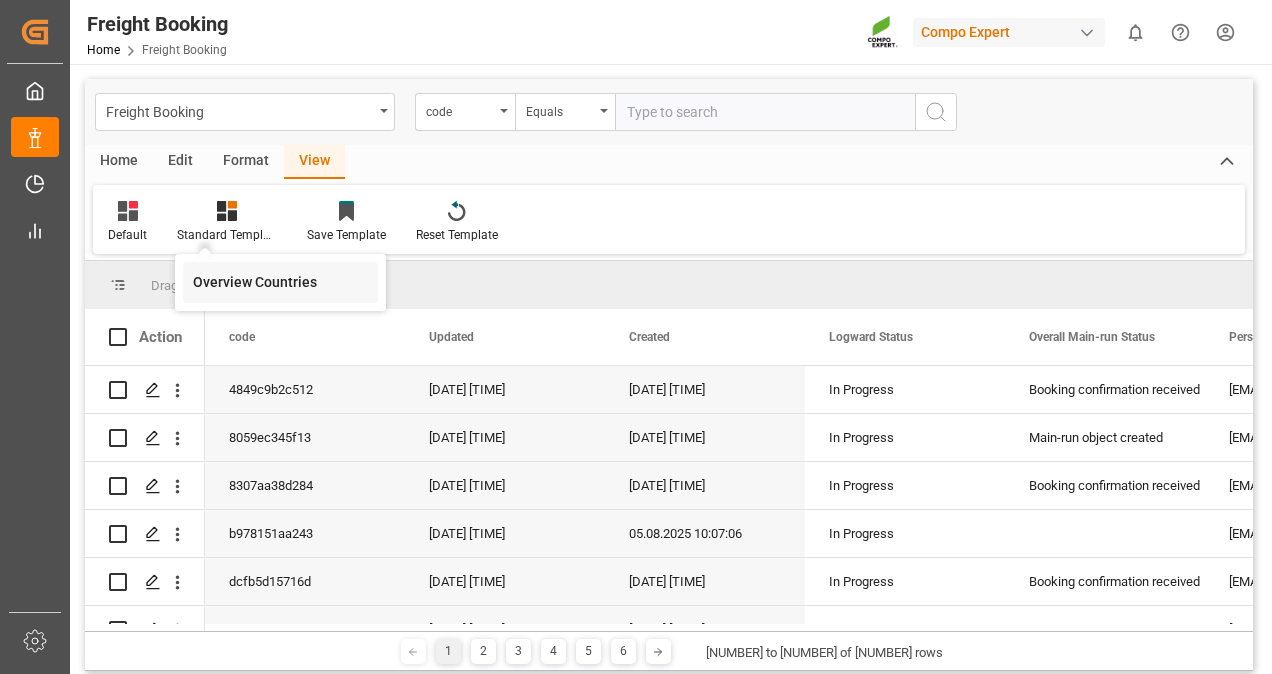 click on "Overview Countries" at bounding box center [280, 282] 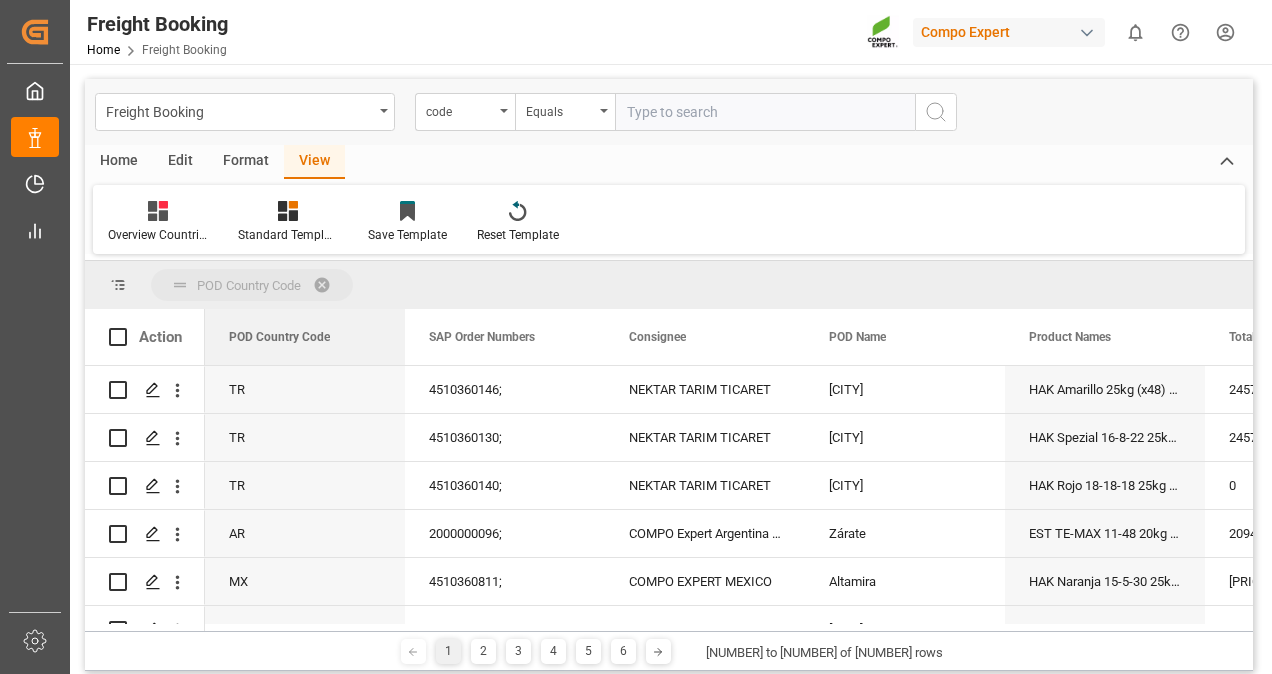 drag, startPoint x: 253, startPoint y: 334, endPoint x: 258, endPoint y: 298, distance: 36.345562 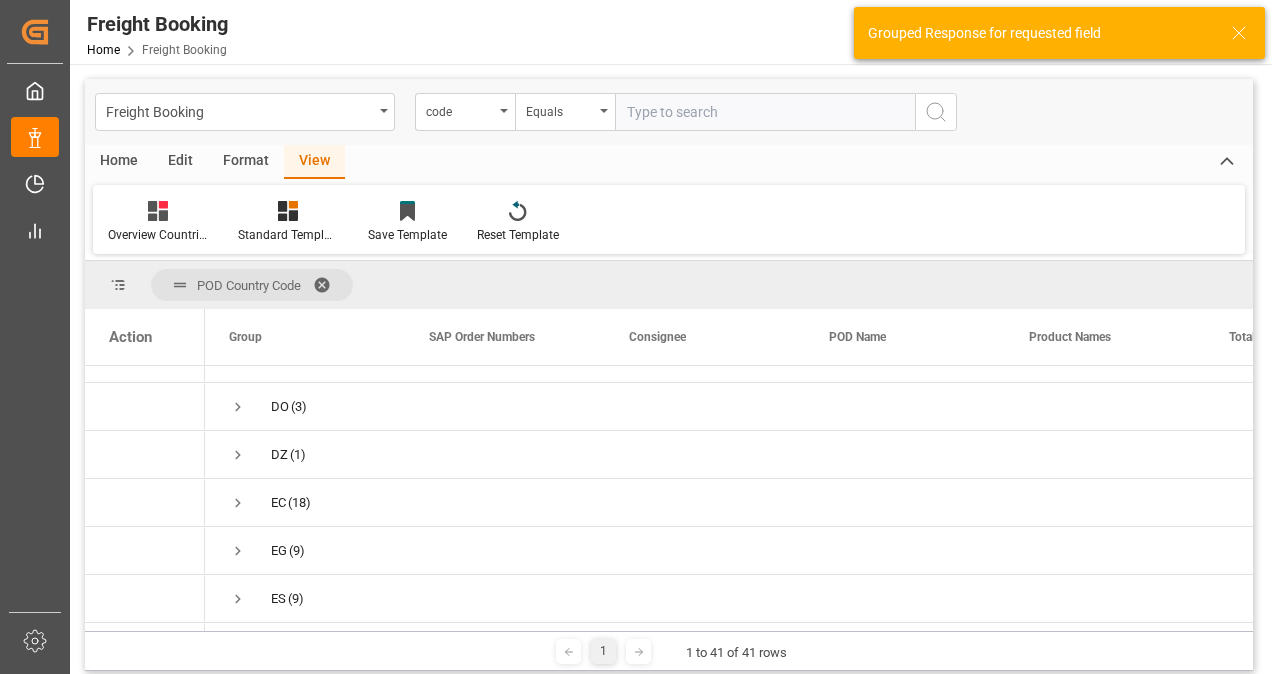 scroll, scrollTop: 400, scrollLeft: 0, axis: vertical 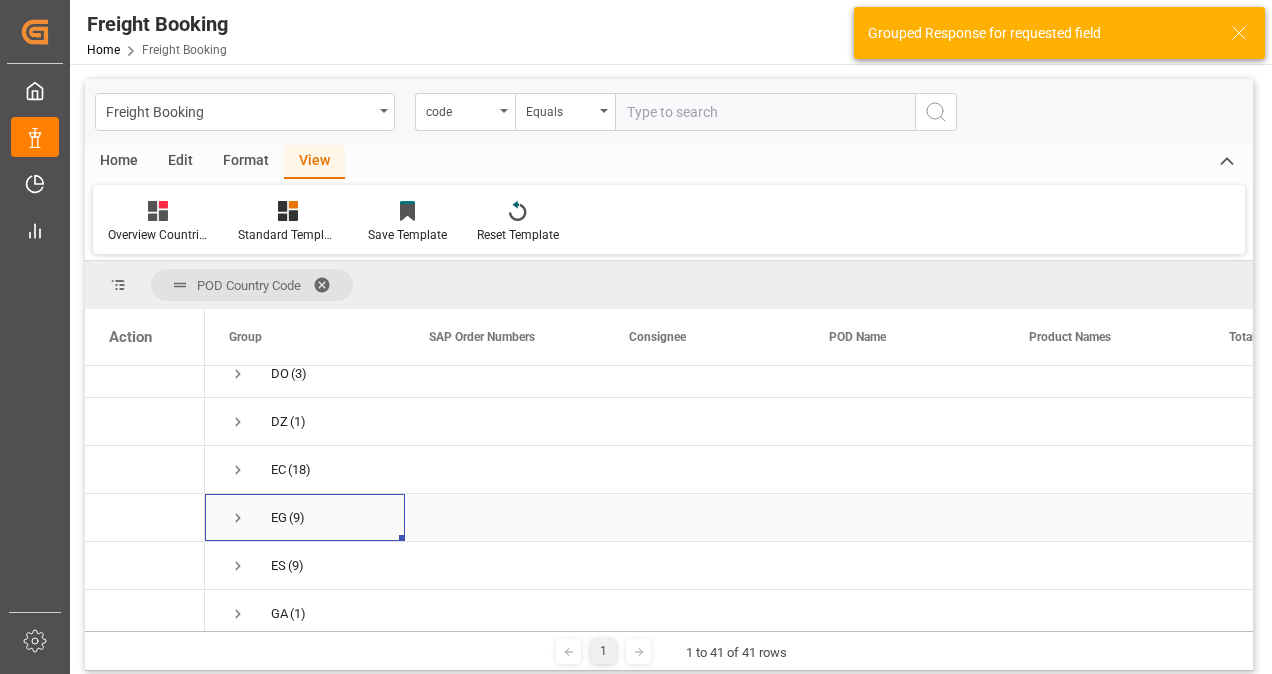 click at bounding box center [238, 518] 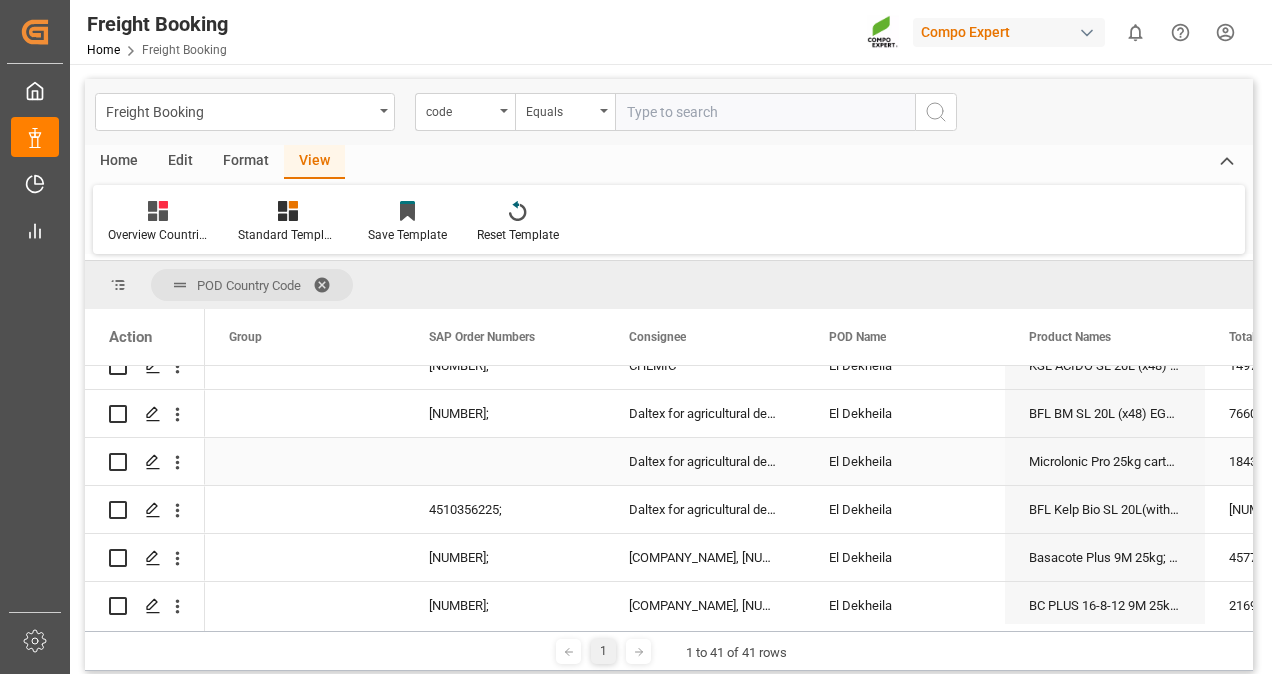 scroll, scrollTop: 700, scrollLeft: 0, axis: vertical 